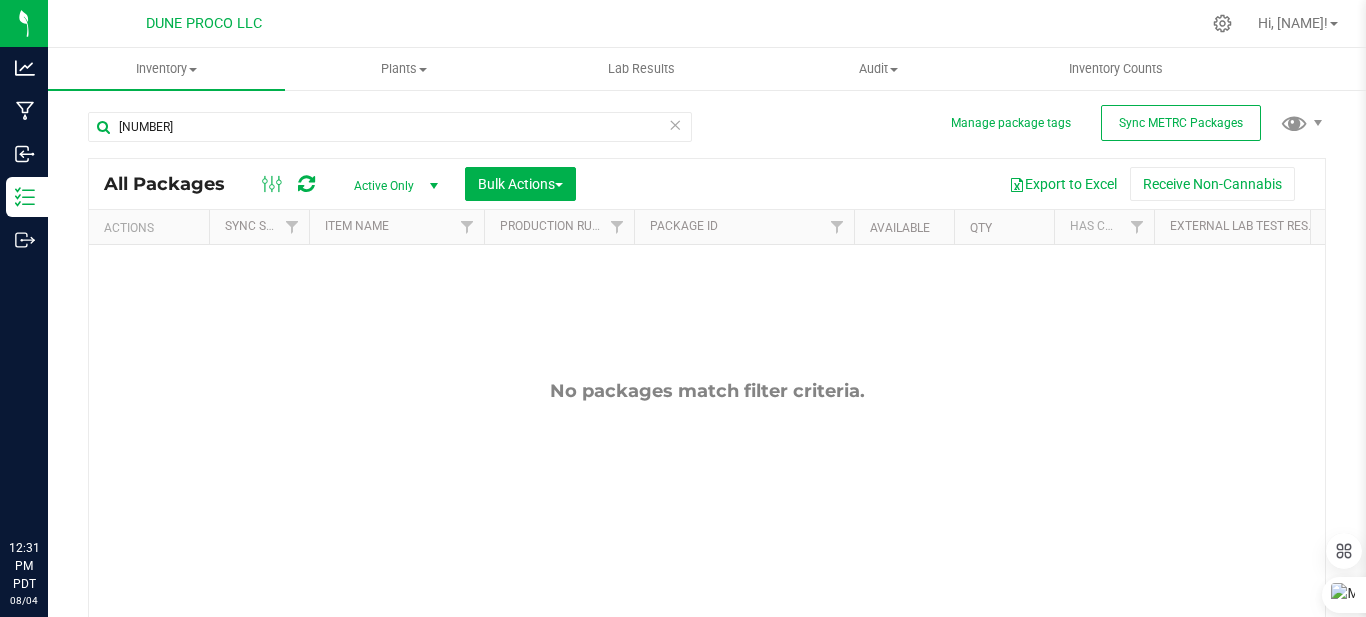 scroll, scrollTop: 0, scrollLeft: 0, axis: both 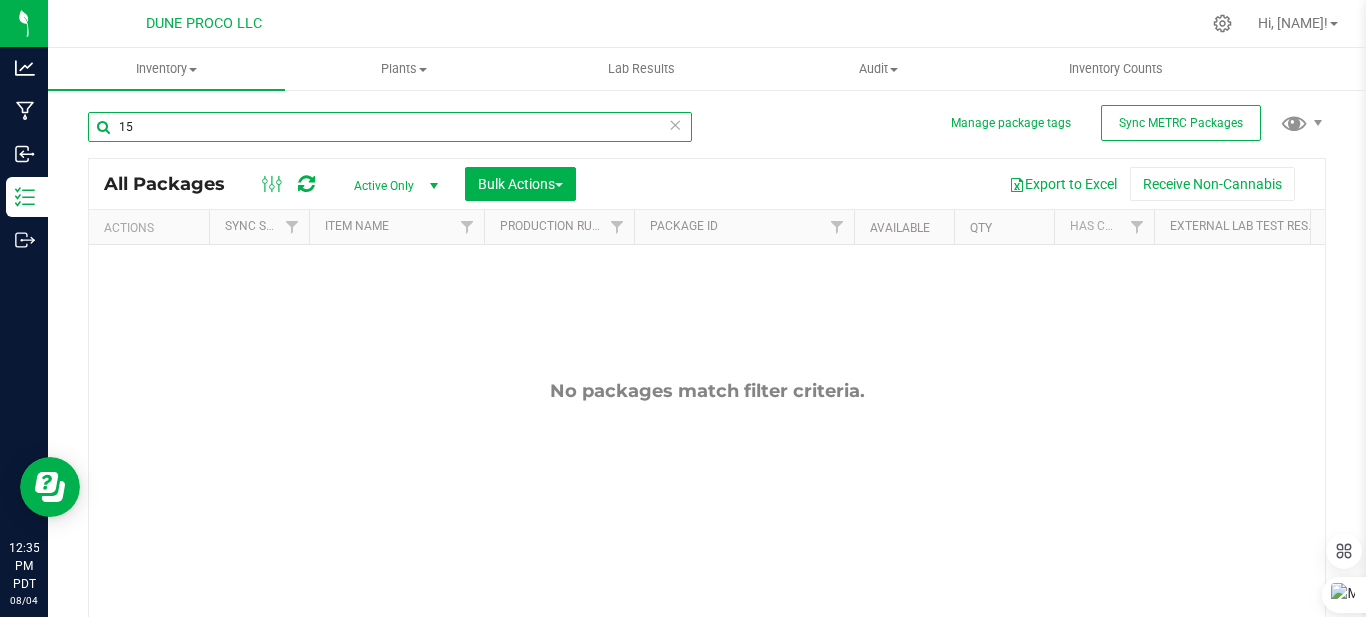 type on "1" 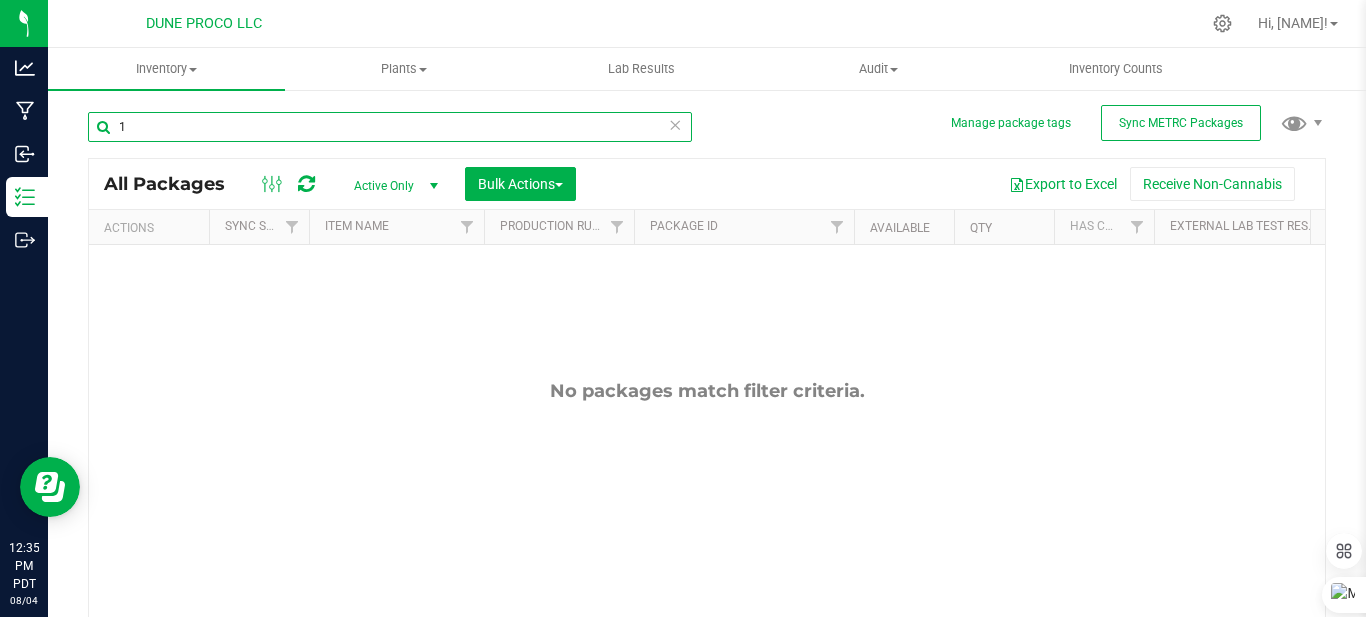type 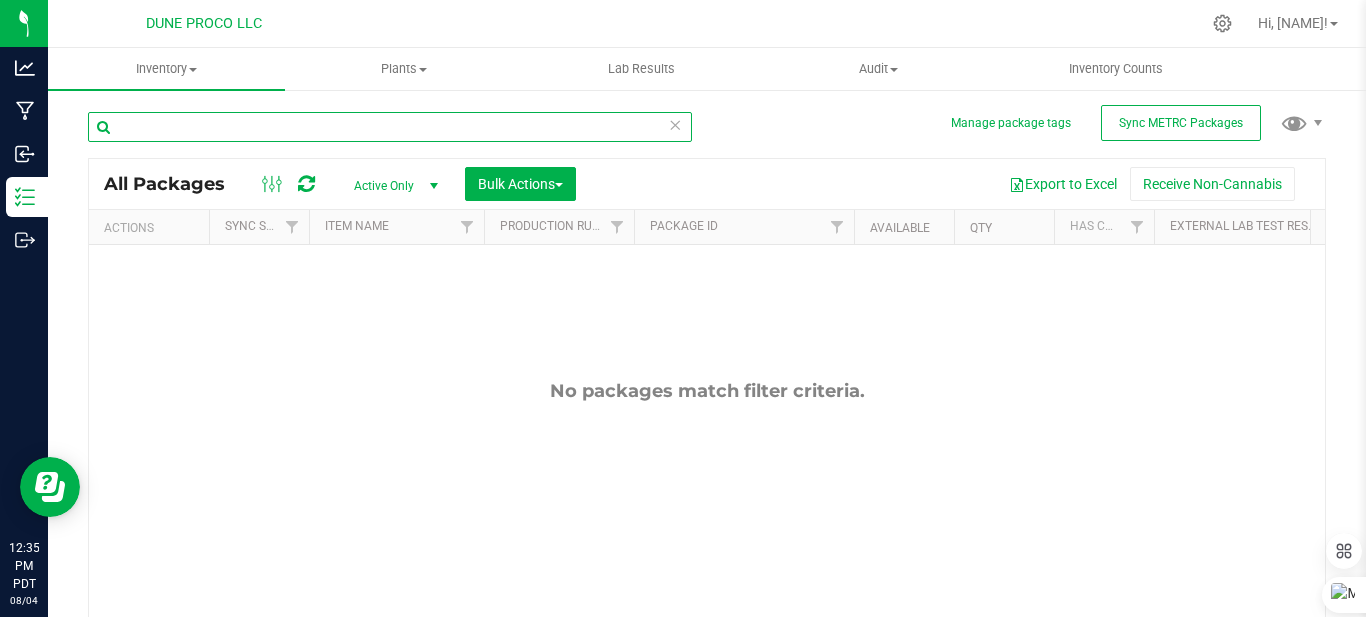click at bounding box center [390, 127] 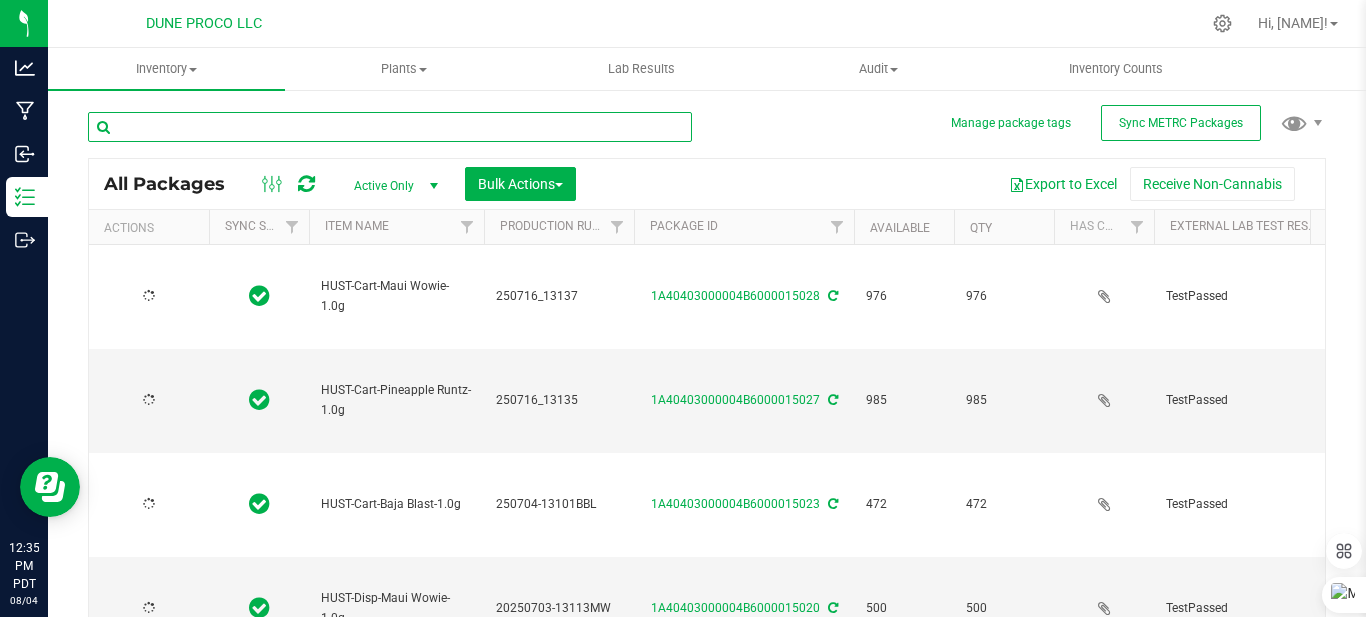type on "2025-07-16" 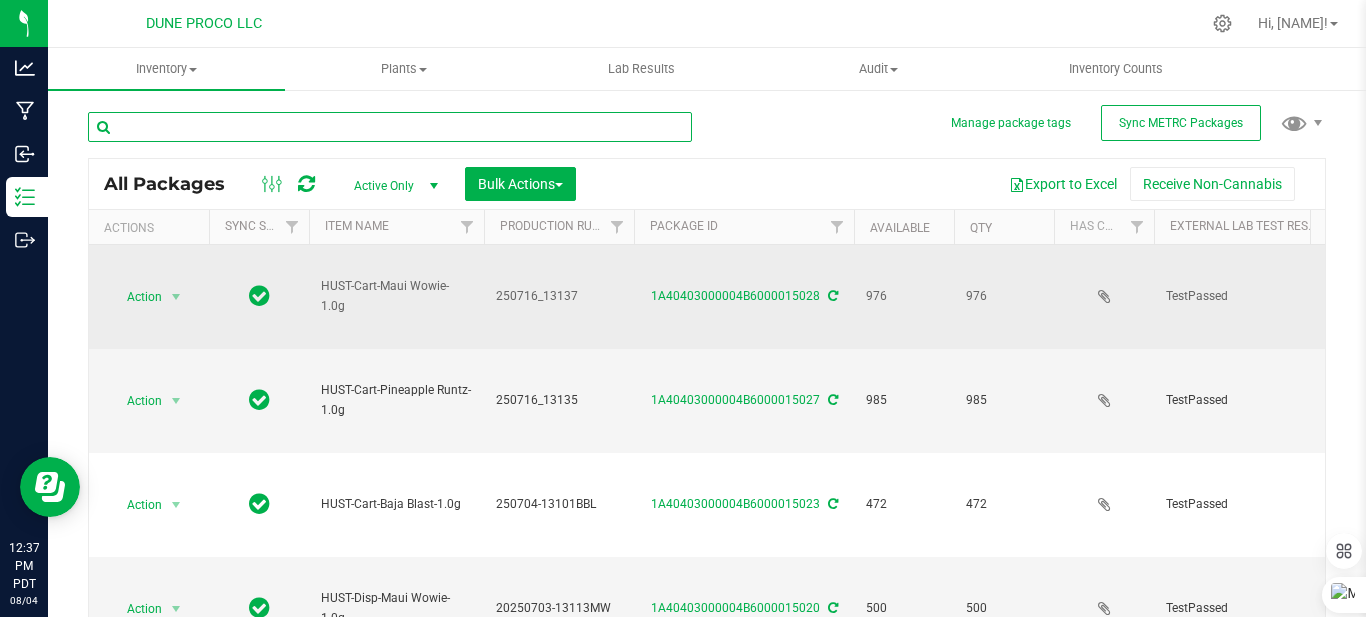 scroll, scrollTop: 0, scrollLeft: 52, axis: horizontal 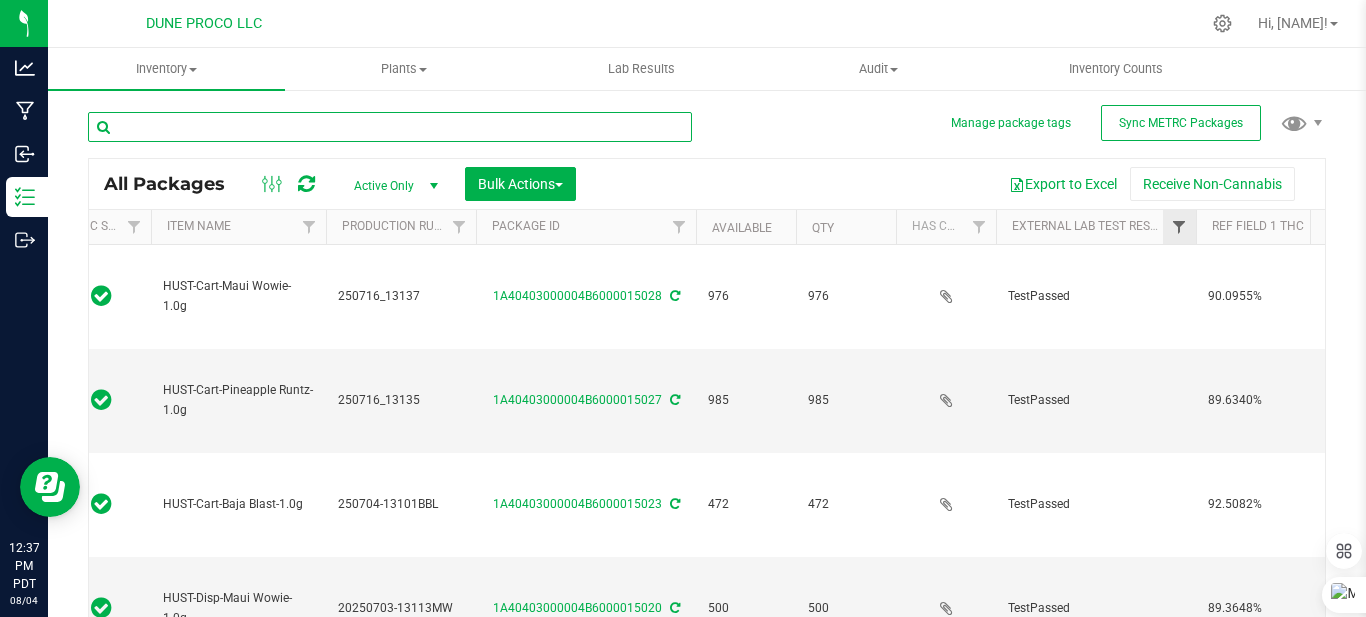 type 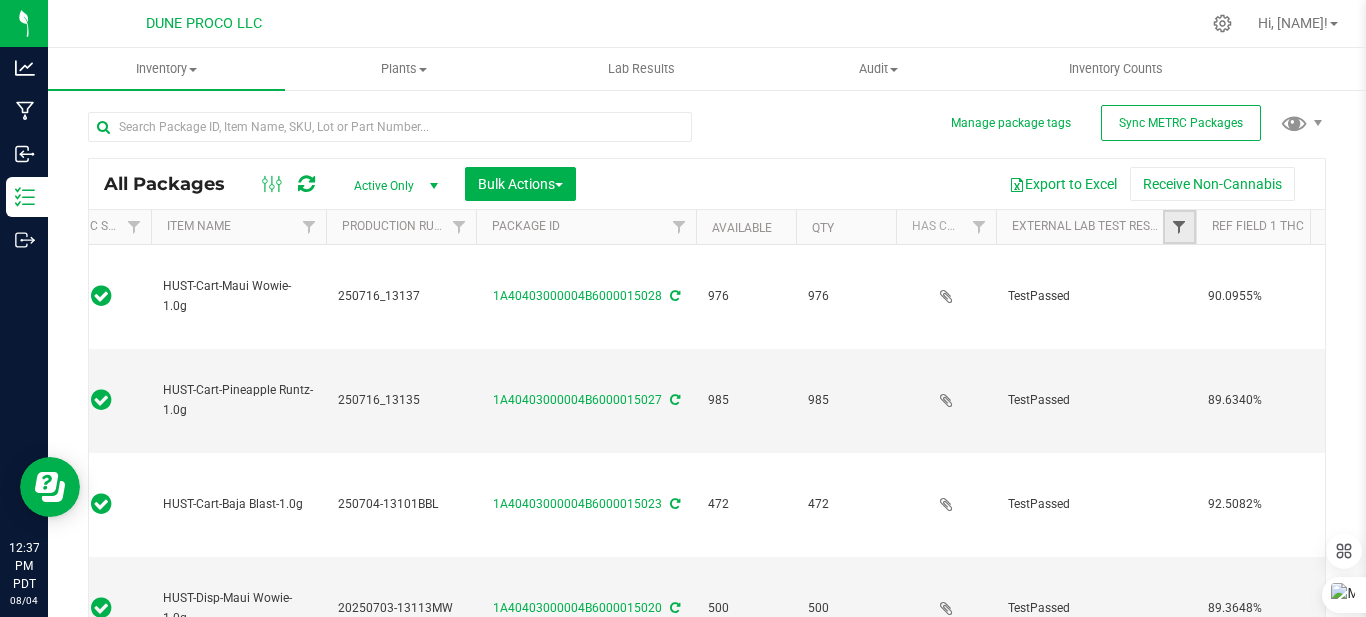 click at bounding box center (1179, 227) 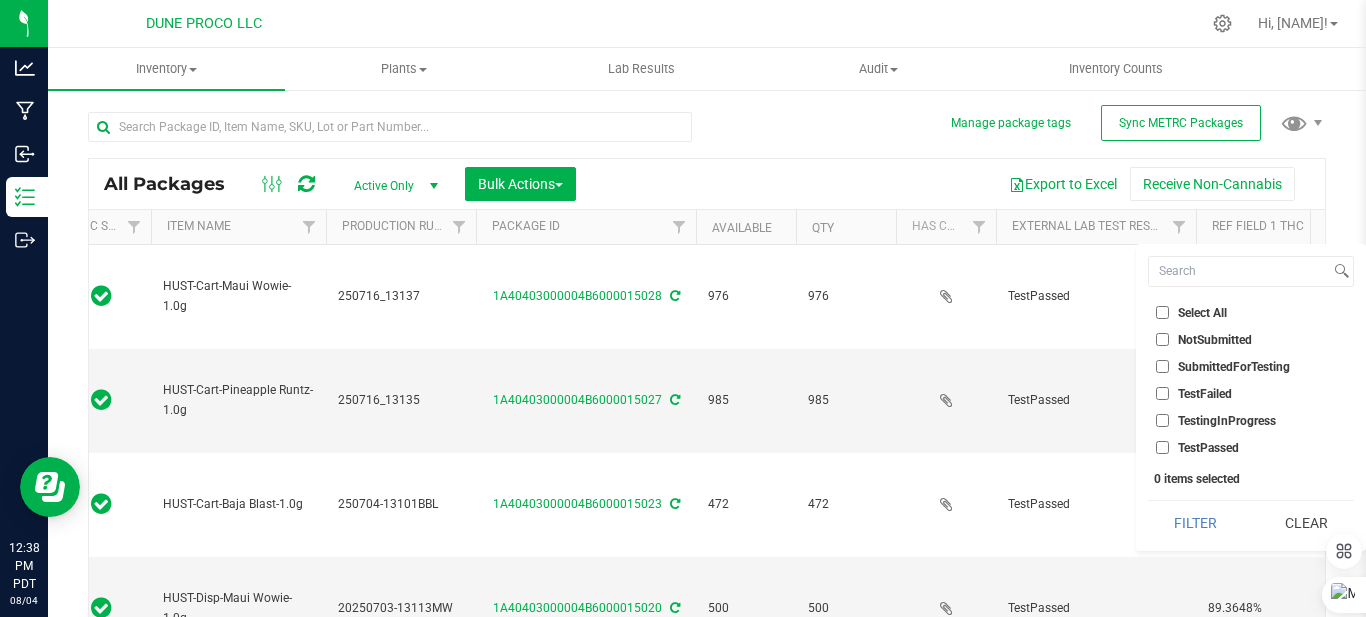 click on "NotSubmitted" at bounding box center (1162, 339) 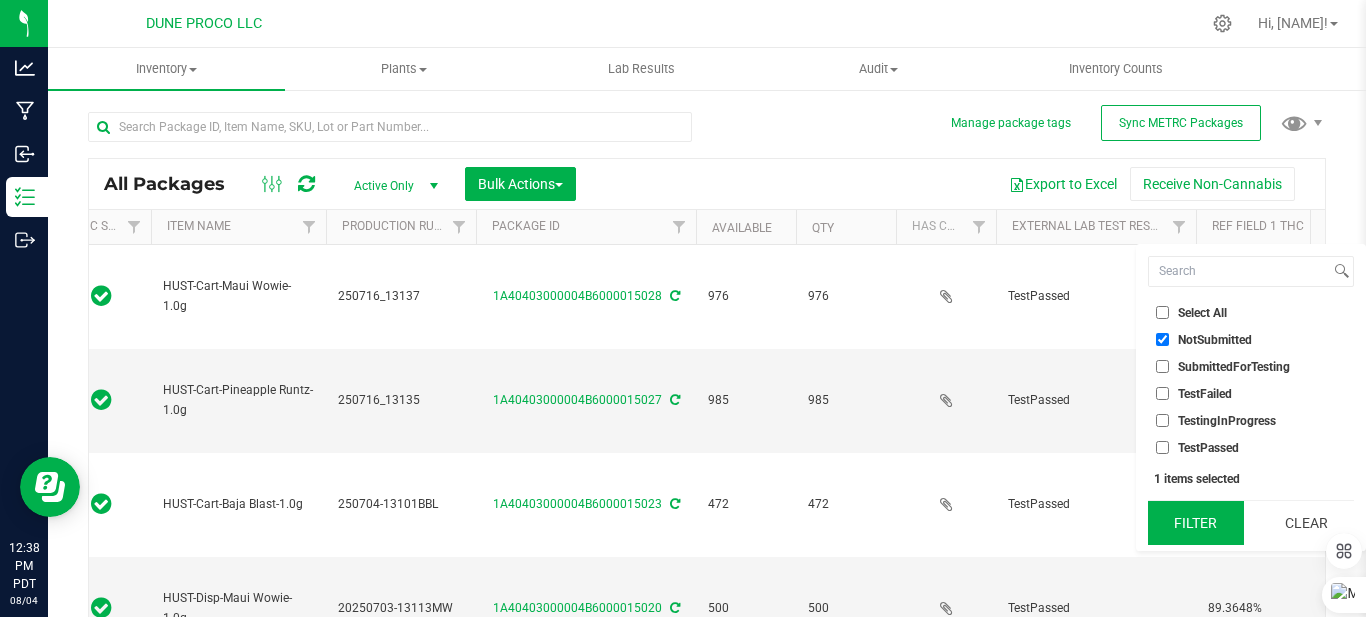 click on "Filter" at bounding box center (1196, 523) 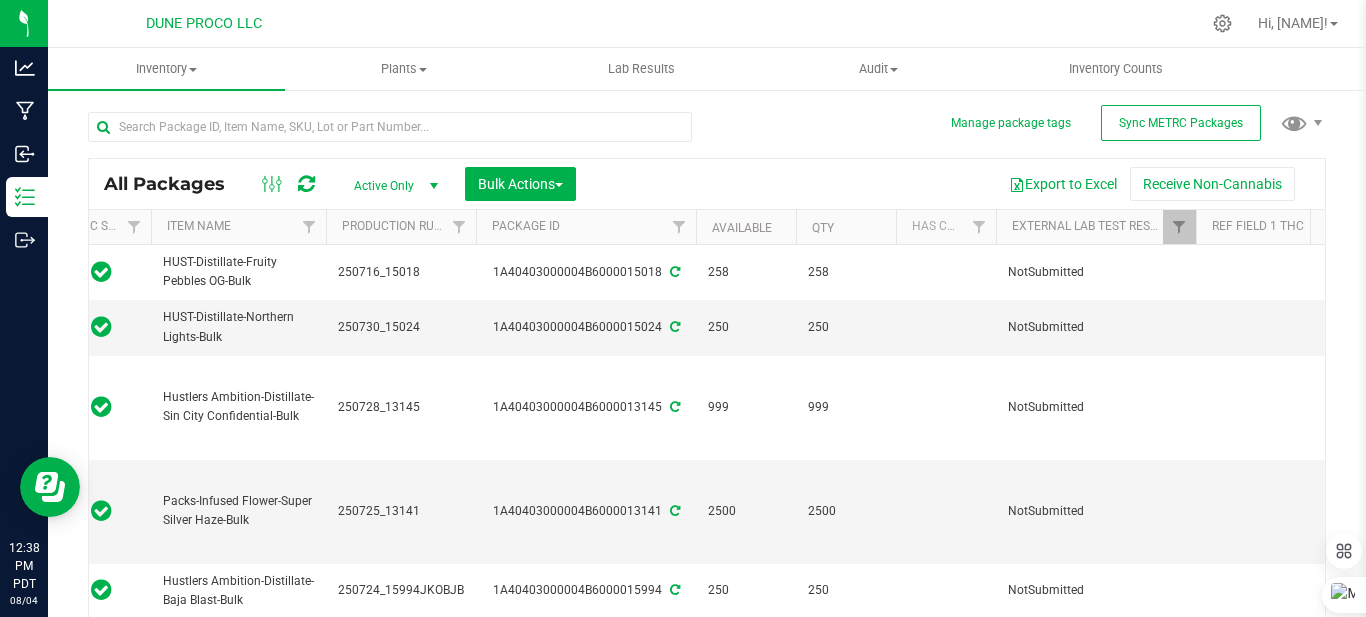 type on "[DATE]" 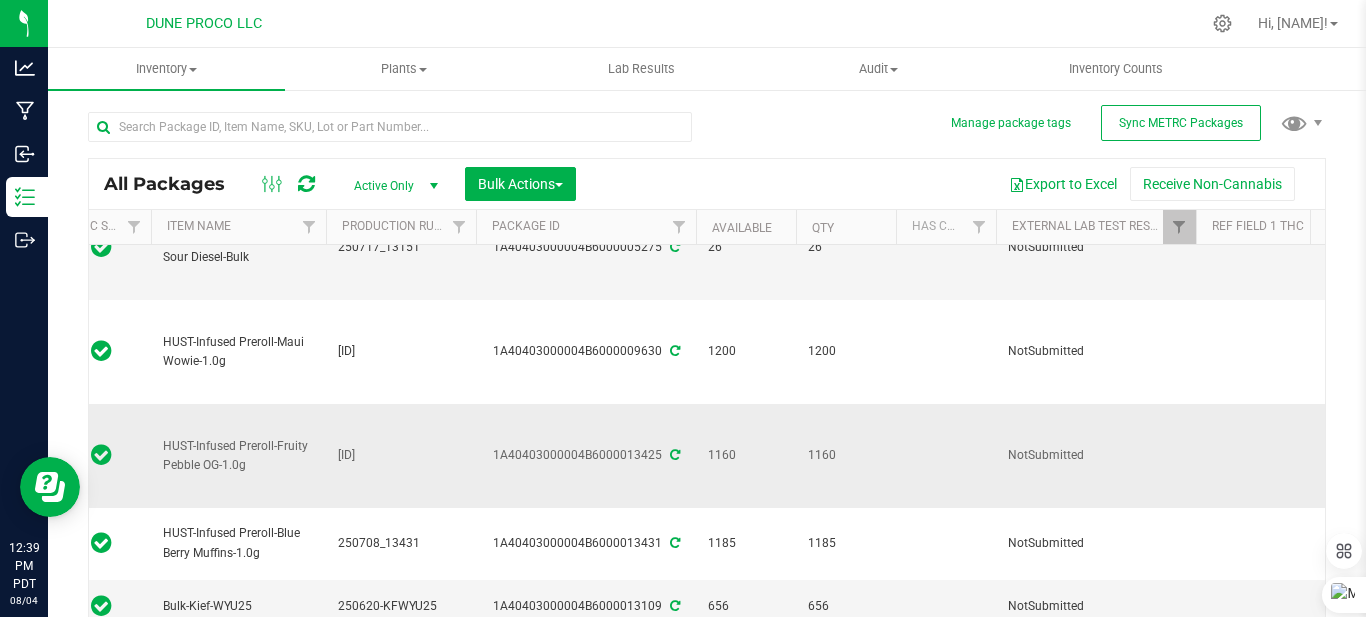 scroll, scrollTop: 565, scrollLeft: 158, axis: both 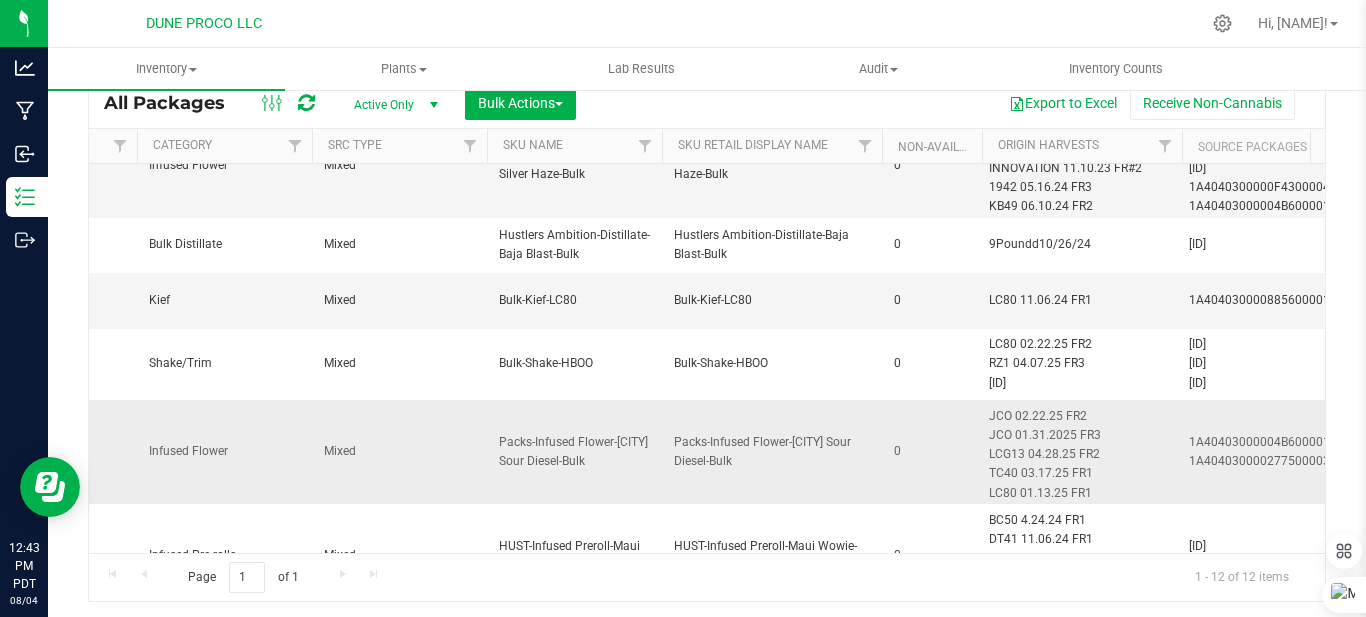 click on "Packs-Infused Flower-[CITY] Sour Diesel-Bulk" at bounding box center [772, 452] 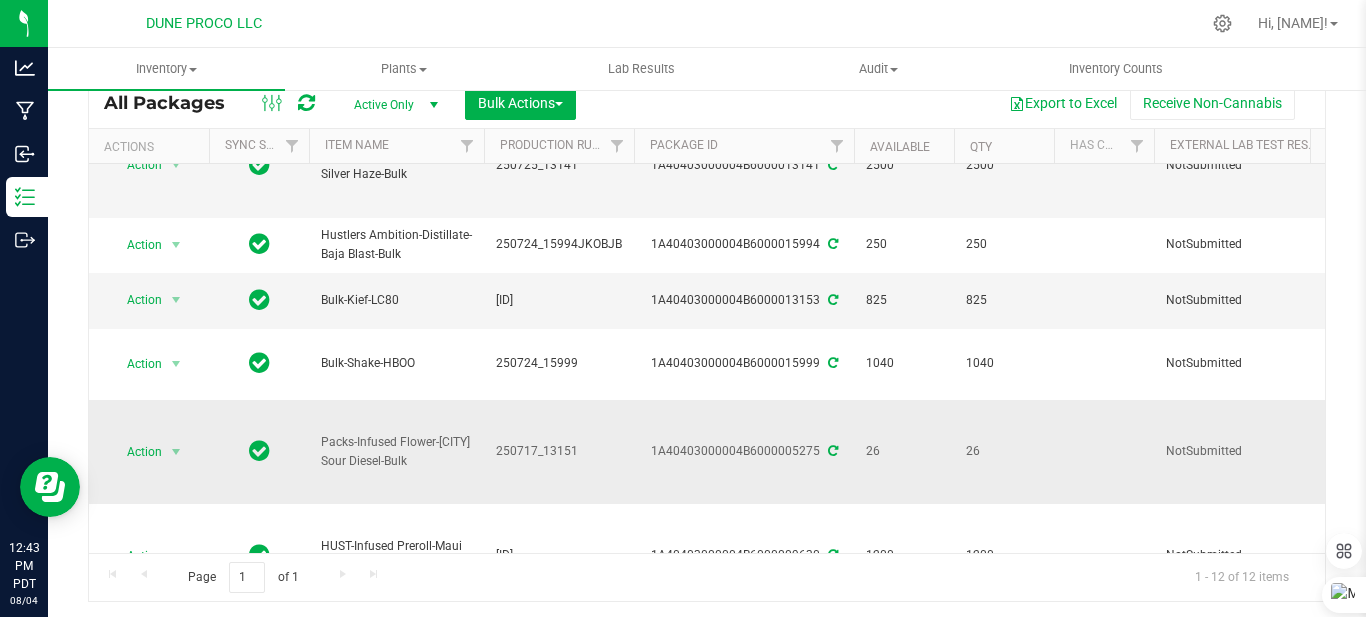 drag, startPoint x: 323, startPoint y: 441, endPoint x: 437, endPoint y: 464, distance: 116.297035 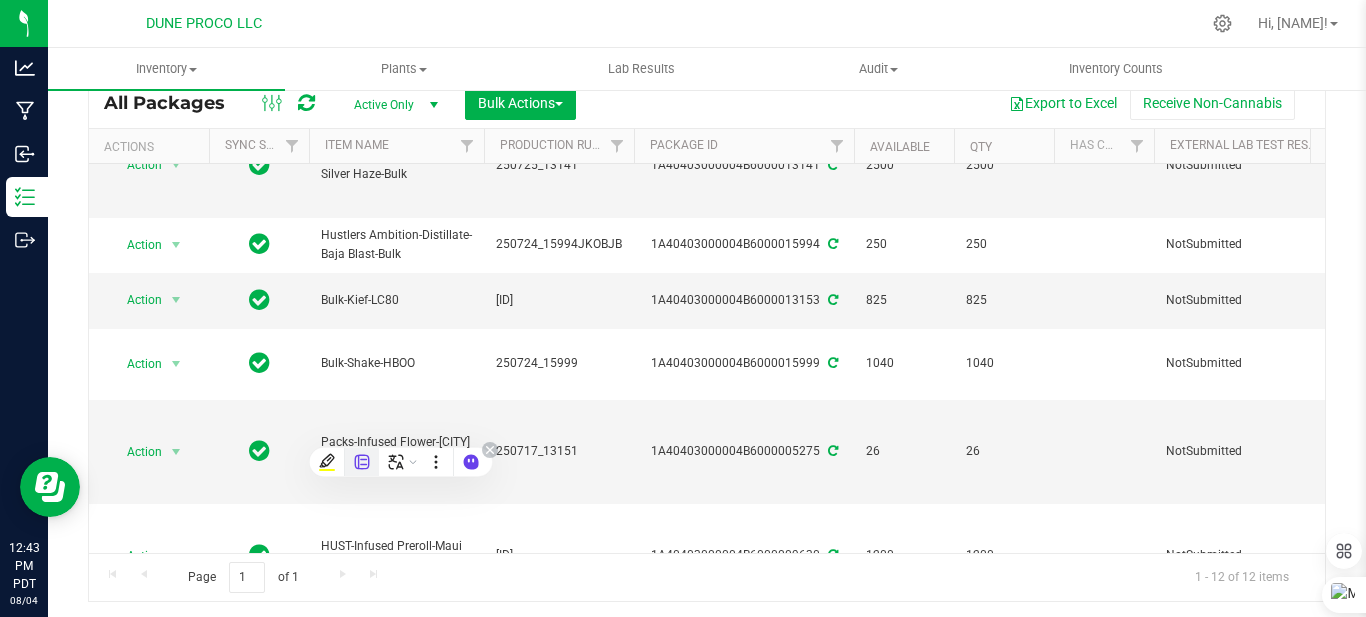 drag, startPoint x: 401, startPoint y: 432, endPoint x: 353, endPoint y: 451, distance: 51.62364 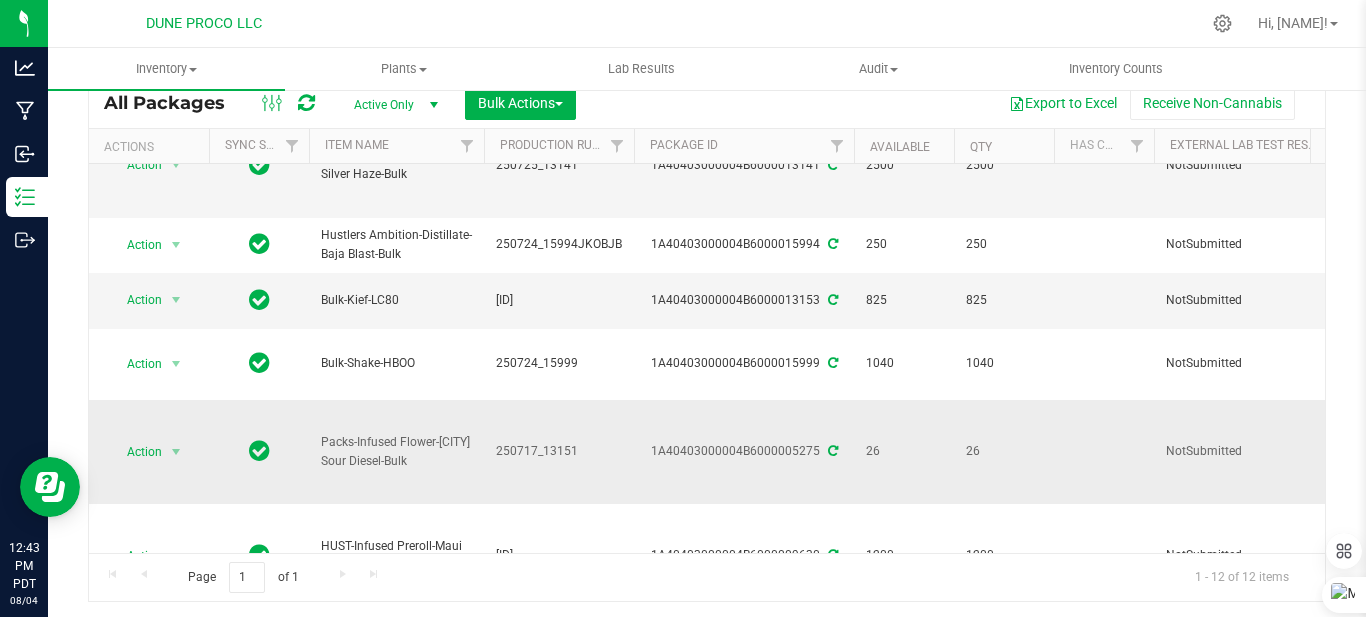 drag, startPoint x: 353, startPoint y: 451, endPoint x: 277, endPoint y: 419, distance: 82.46211 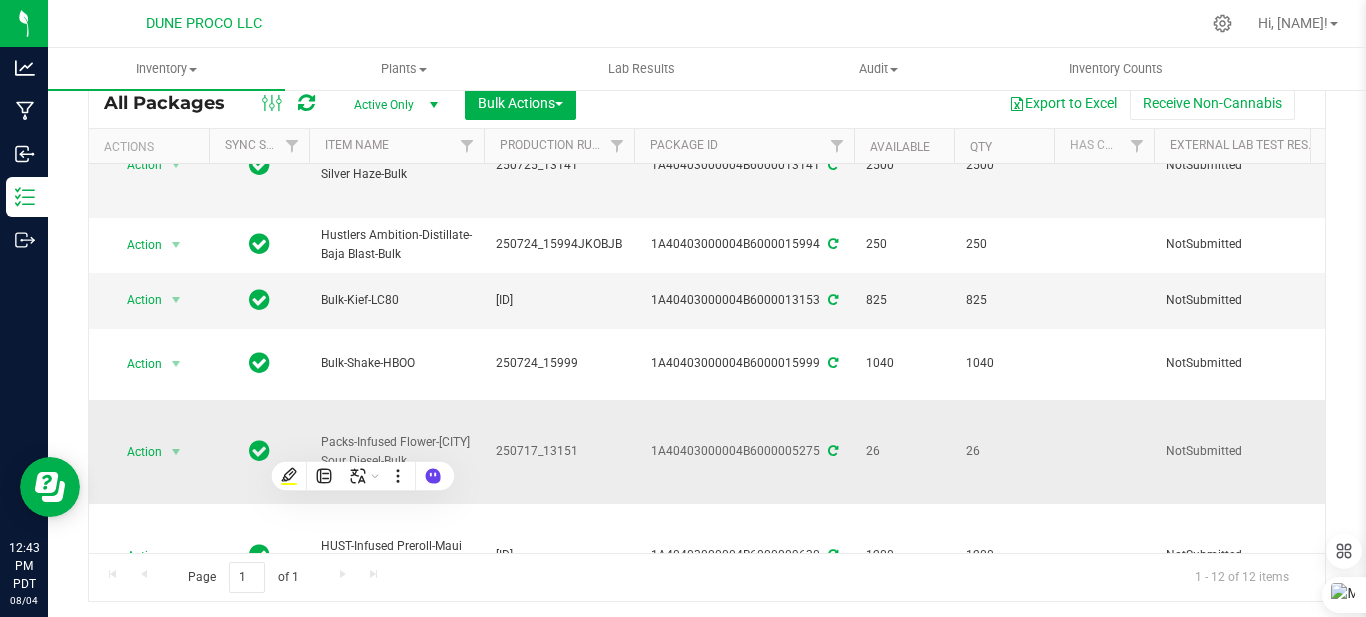 copy on "Packs-Infused Flower-[CITY] Sour Diesel-Bulk" 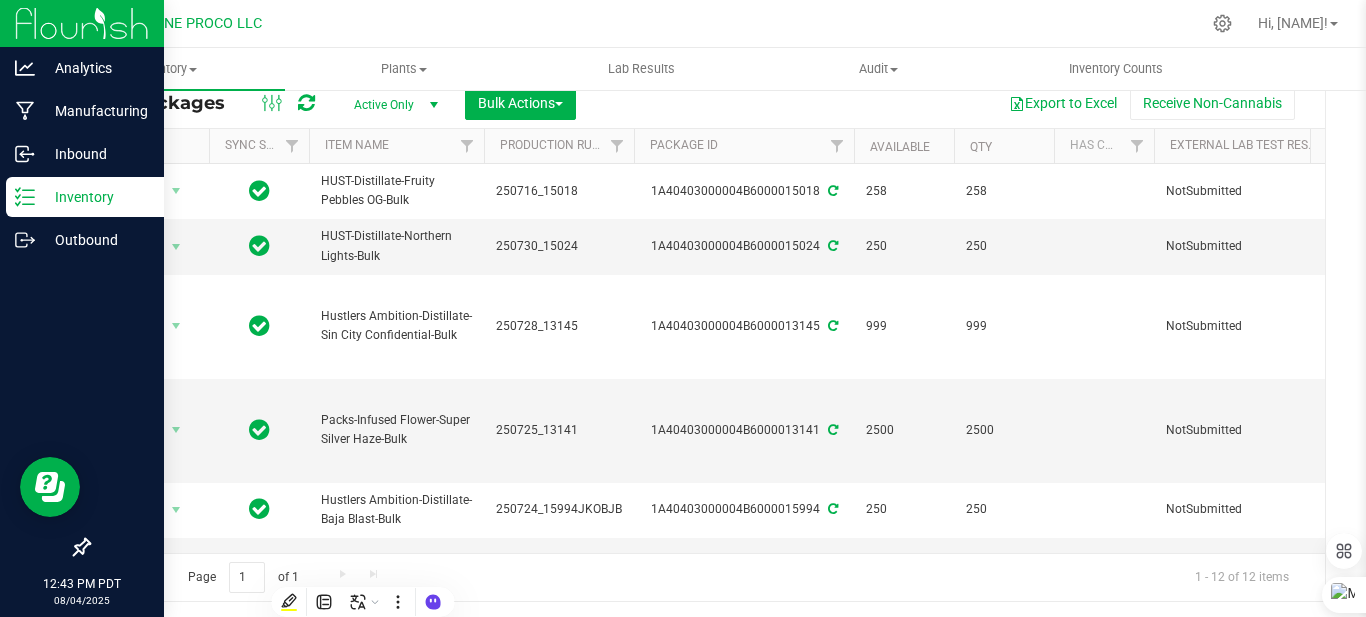 click at bounding box center (82, 23) 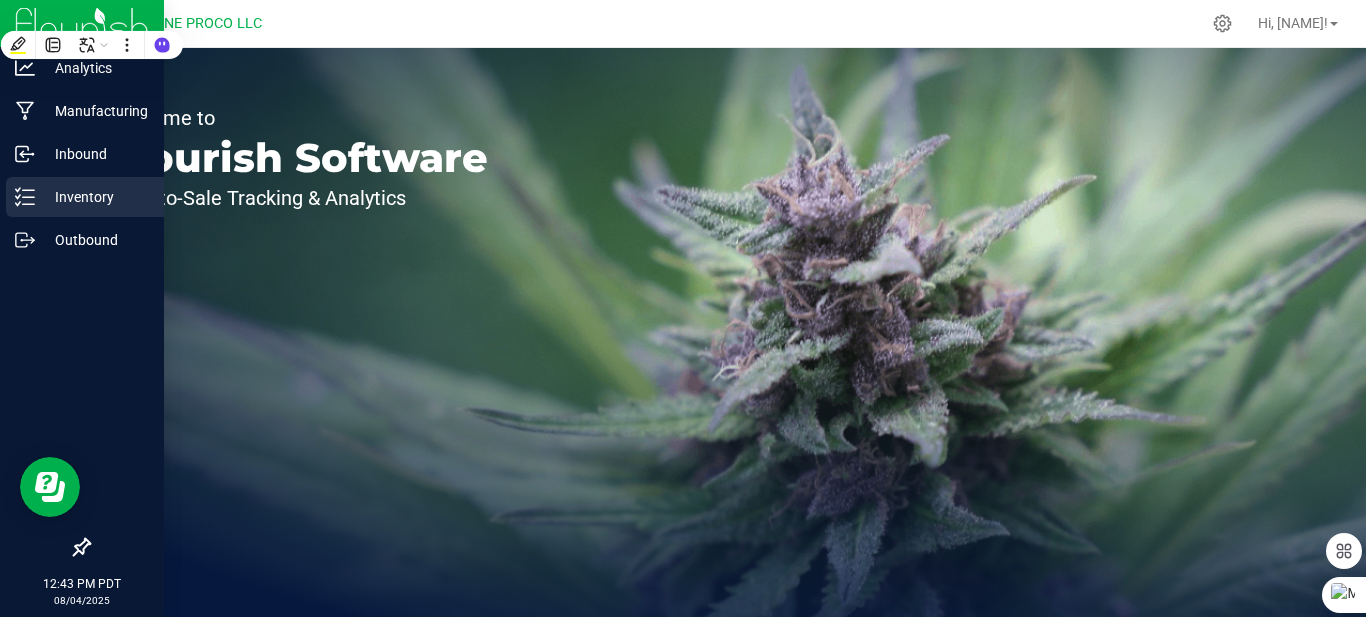 drag, startPoint x: 21, startPoint y: 27, endPoint x: 36, endPoint y: 199, distance: 172.65283 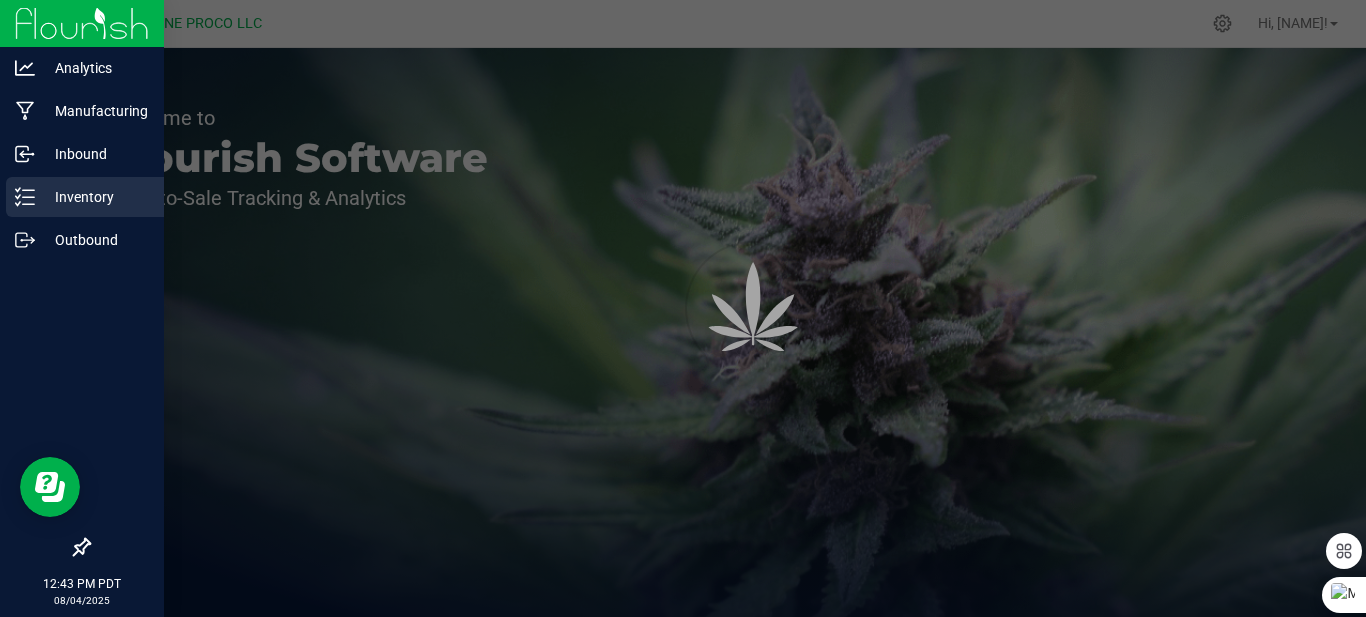 click on "Inventory" at bounding box center [95, 197] 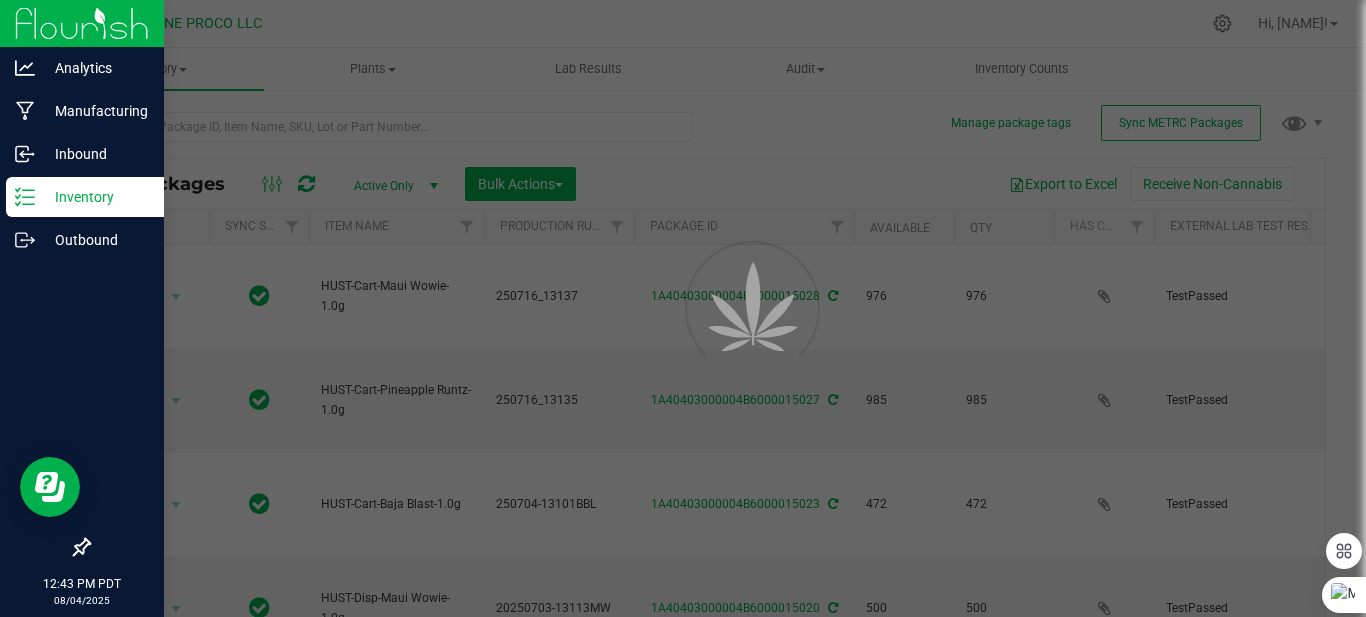 type on "2025-07-16" 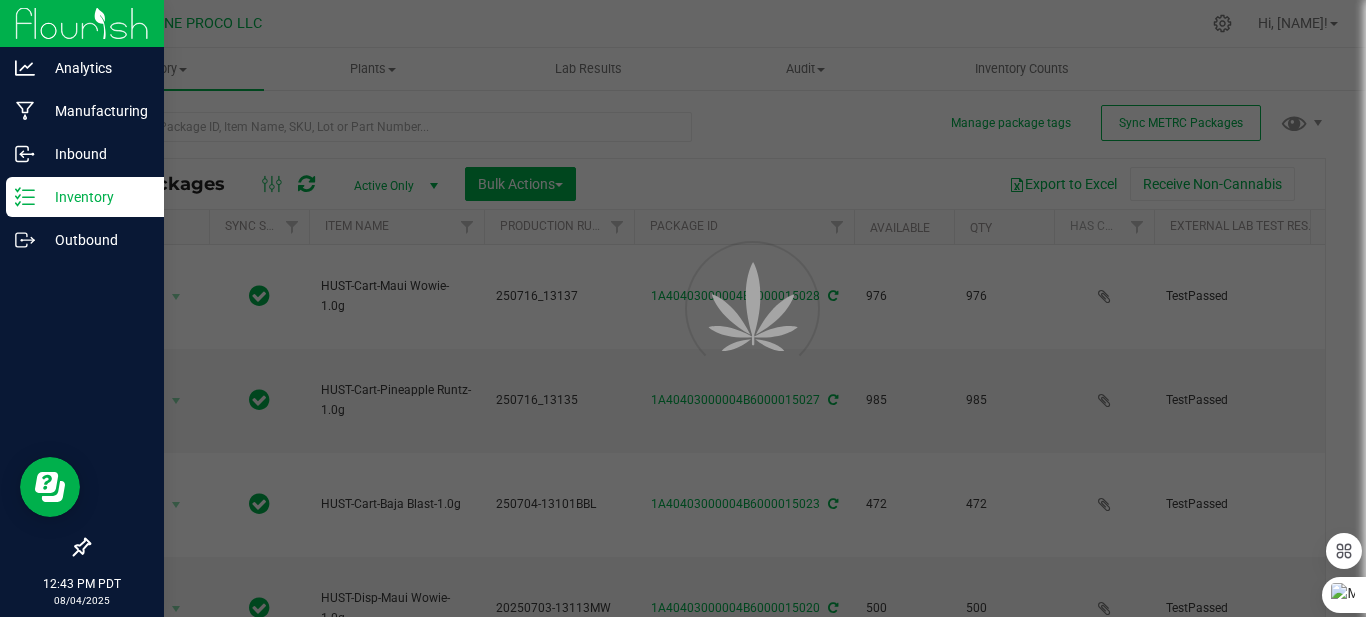 type on "2025-07-16" 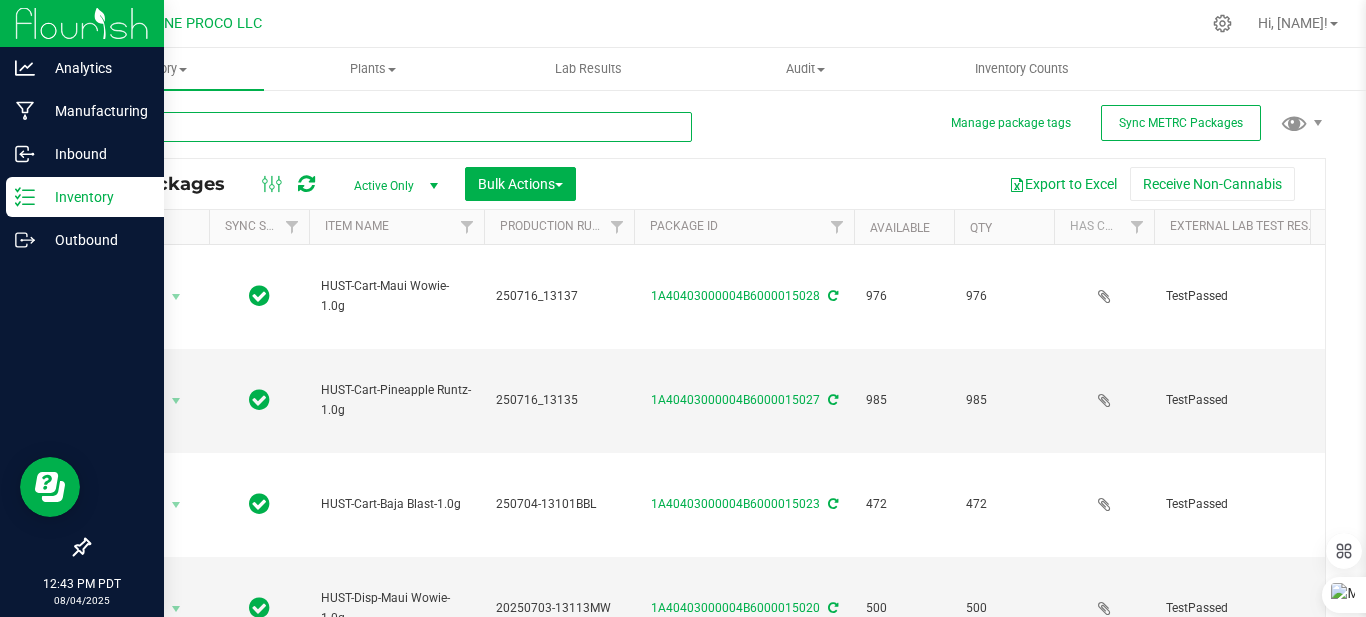 click at bounding box center (390, 127) 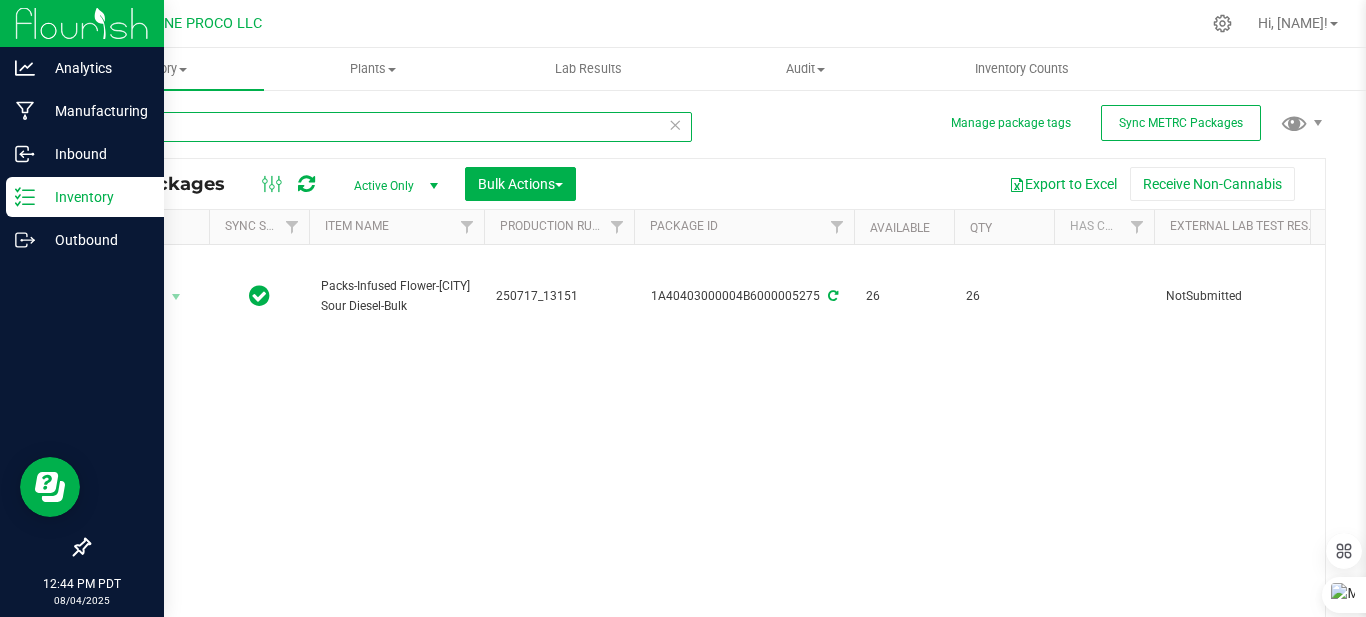 type on "P" 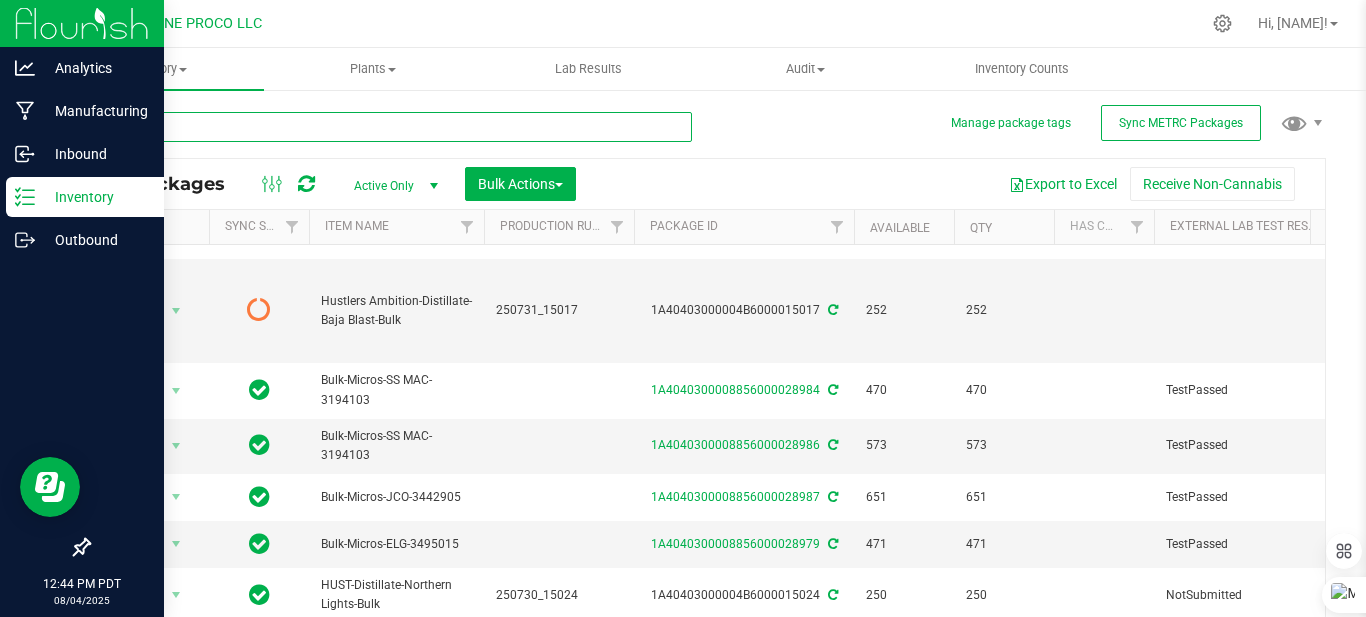 scroll, scrollTop: 700, scrollLeft: 0, axis: vertical 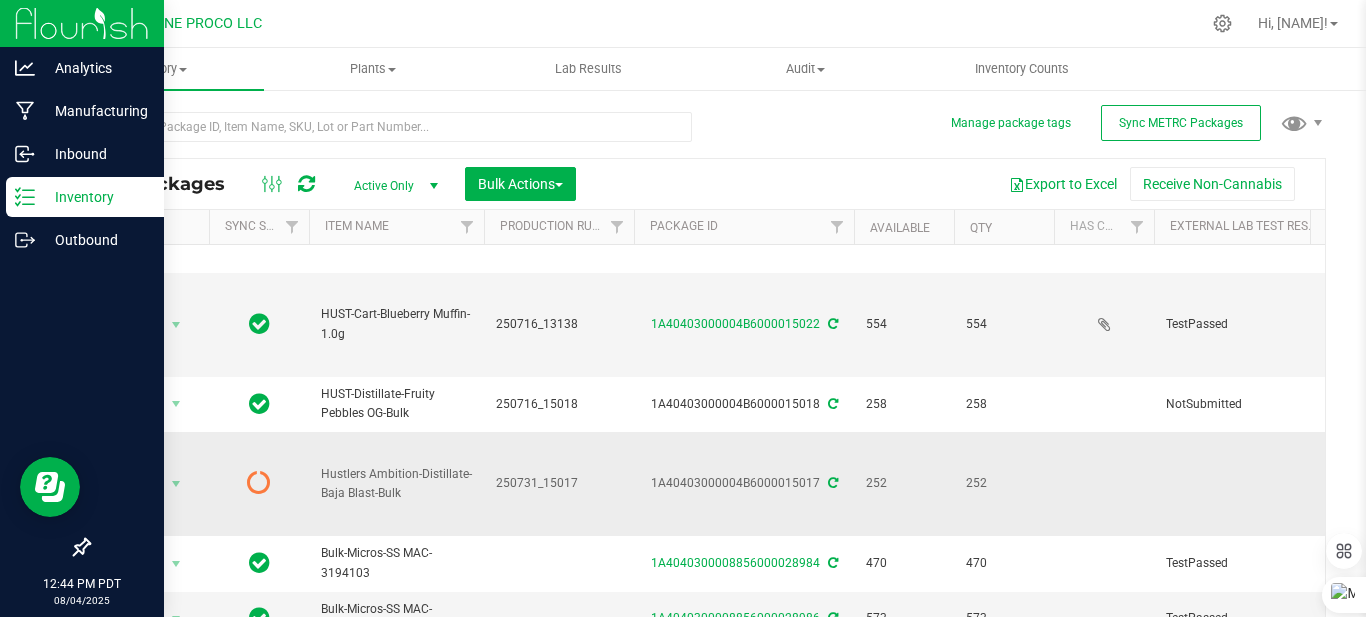 click at bounding box center [833, 483] 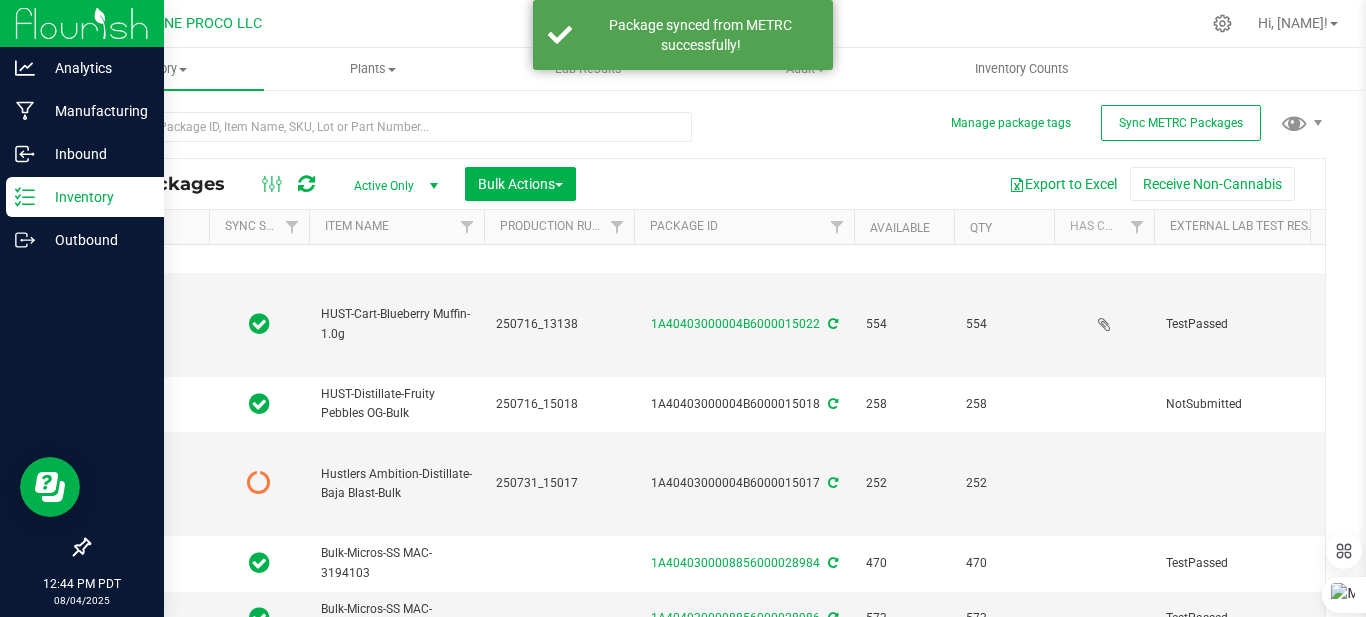 type on "2025-07-16" 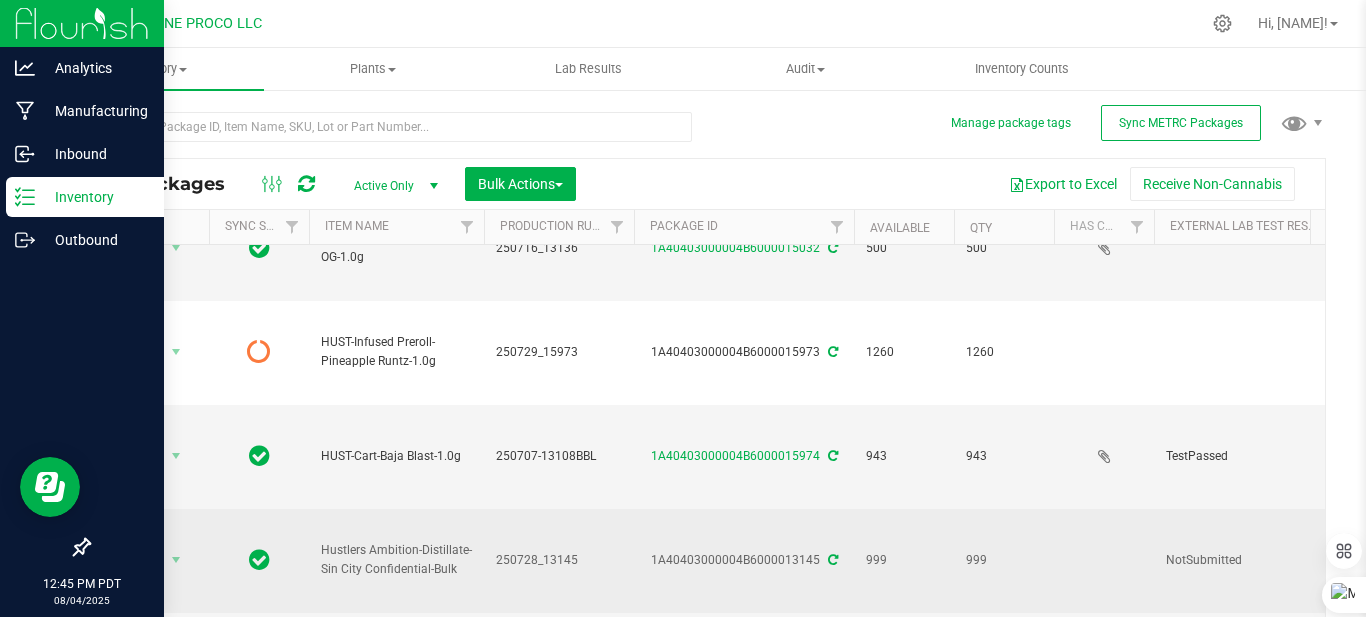 scroll, scrollTop: 1397, scrollLeft: 0, axis: vertical 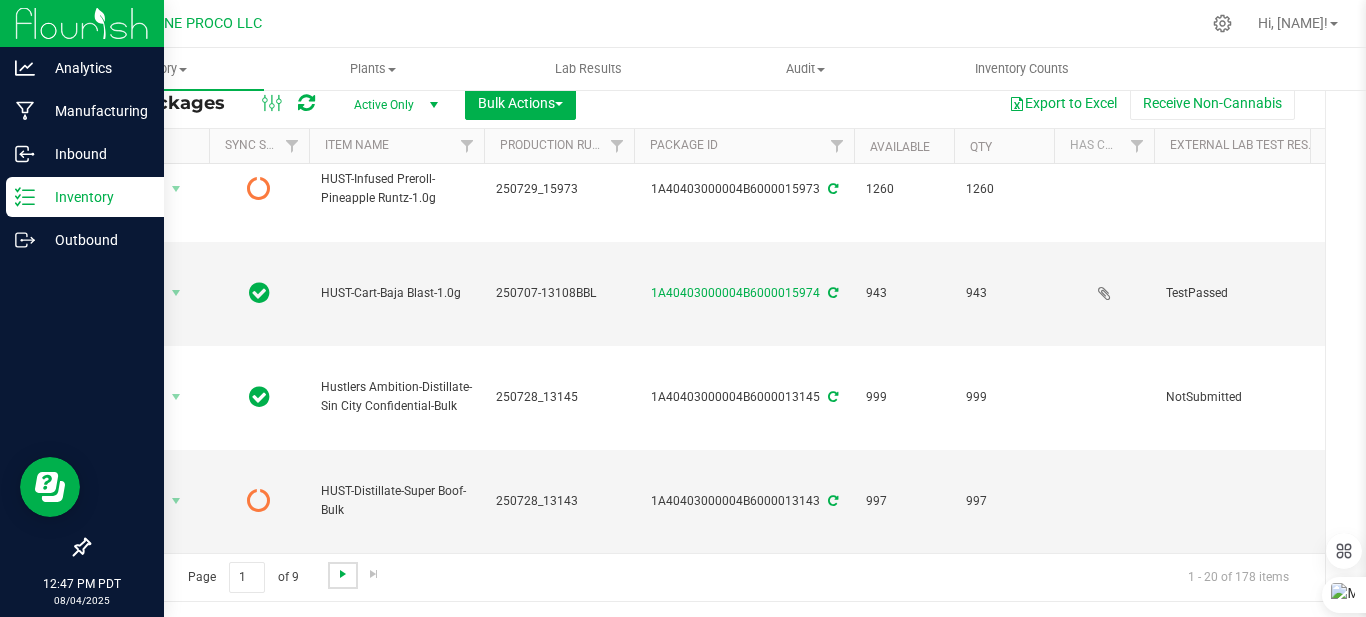 click at bounding box center (343, 574) 